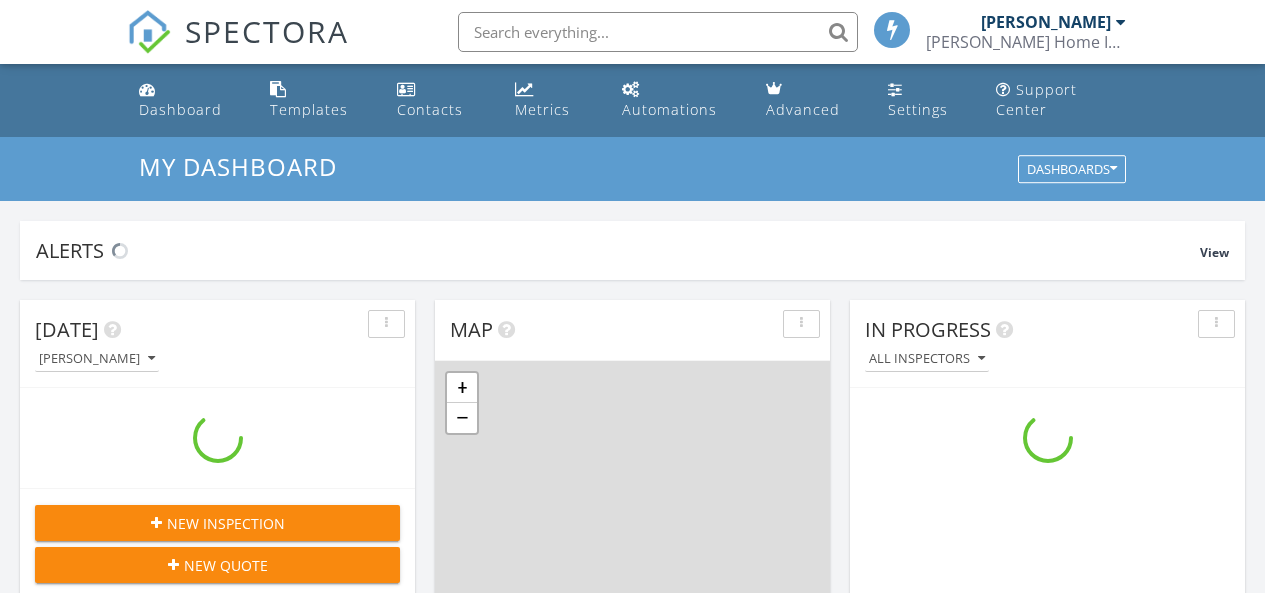 scroll, scrollTop: 0, scrollLeft: 0, axis: both 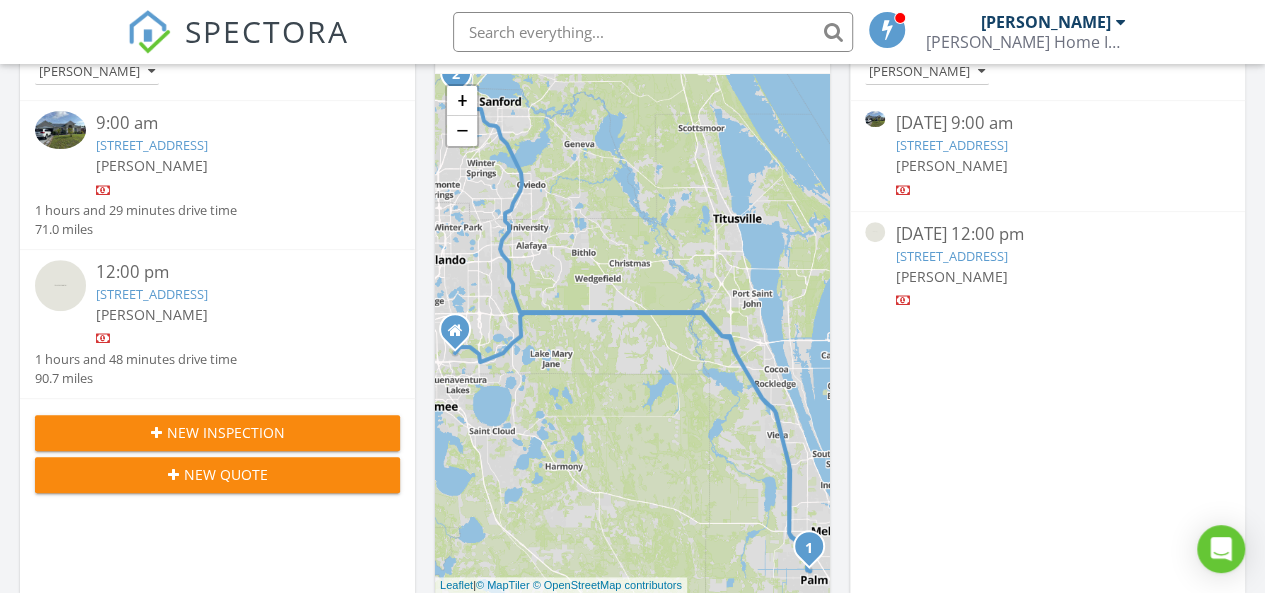 click on "4835 Shoreline Cir, Sanford, FL 32771" at bounding box center (951, 256) 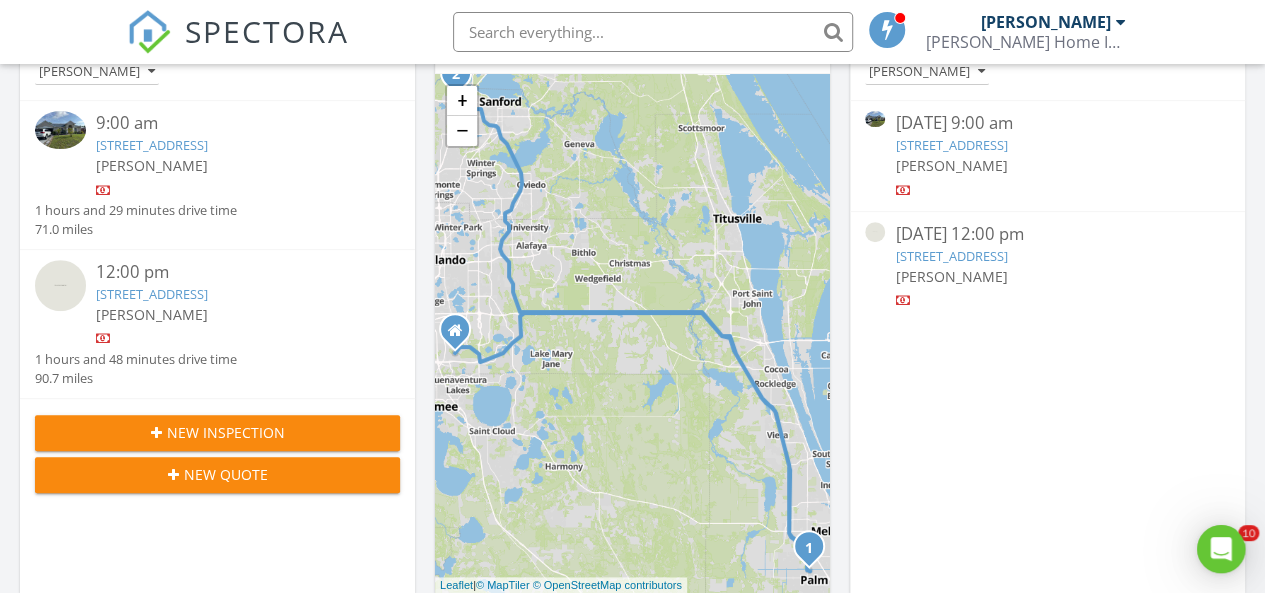 scroll, scrollTop: 0, scrollLeft: 0, axis: both 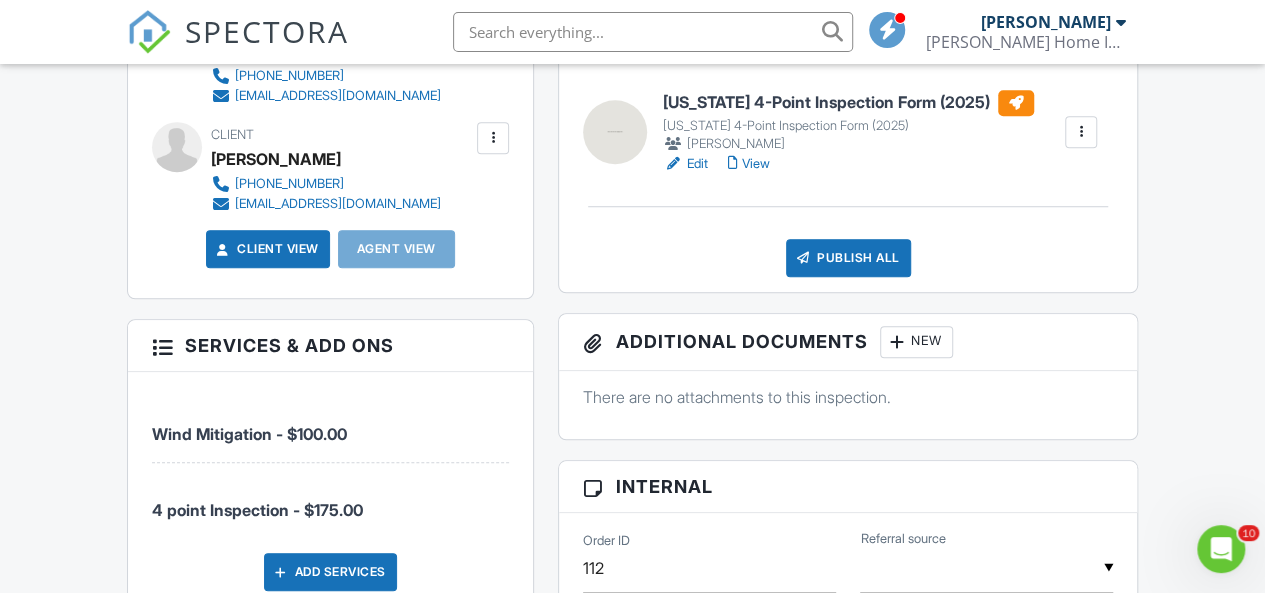 click on "Edit" at bounding box center (685, 164) 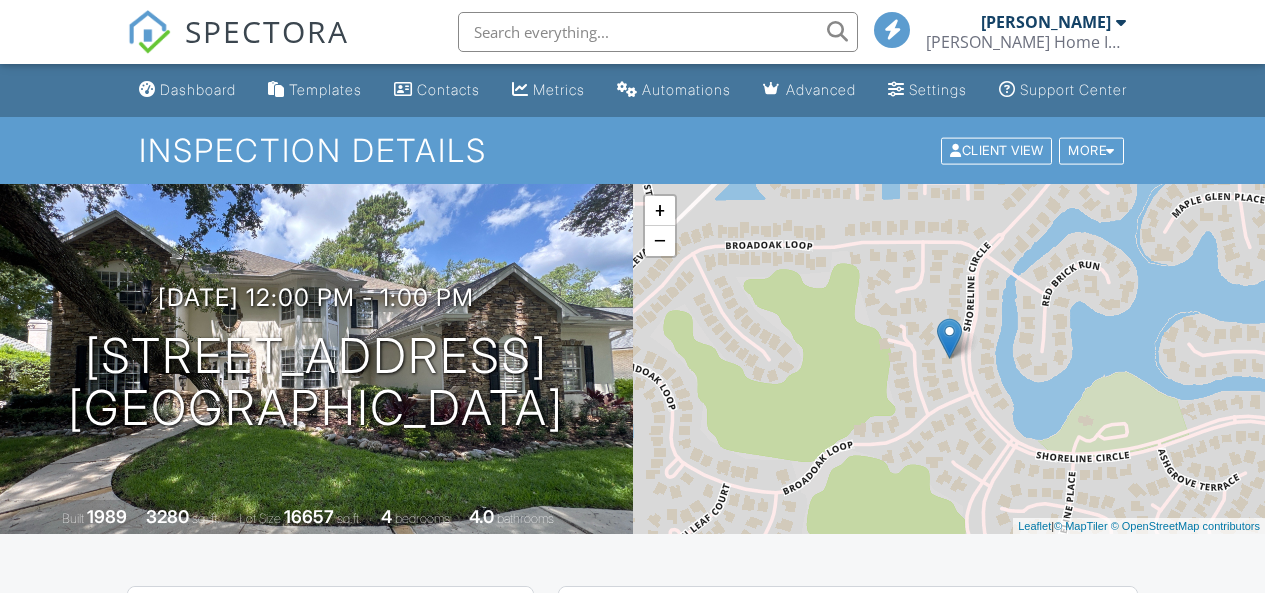 scroll, scrollTop: 0, scrollLeft: 0, axis: both 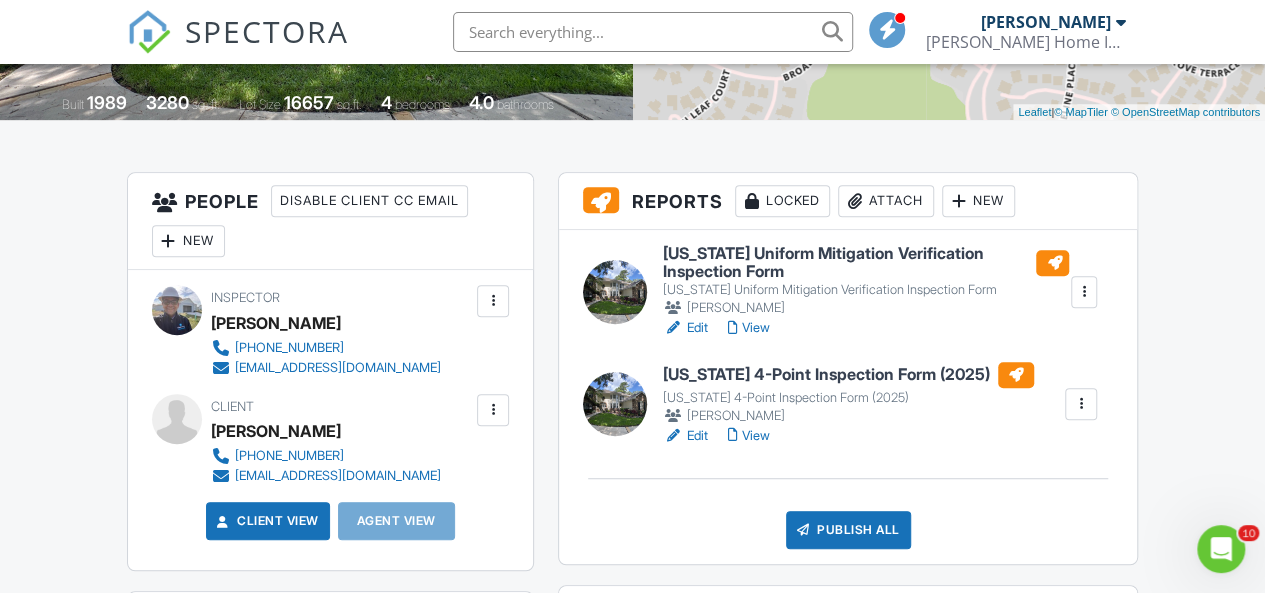 click on "Dashboard
Templates
Contacts
Metrics
Automations
Advanced
Settings
Support Center
Inspection Details
Client View
More
Property Details
Reschedule
Reorder / Copy
Share
Cancel
Delete
Print Order
Convert to V9
Enable Pass on CC Fees
View Change Log
07/10/2025 12:00 pm
- 1:00 pm
4835 Shoreline Cir
Sanford, FL 32771
Built
1989
3280
sq. ft.
Lot Size
16657
sq.ft.
4
bedrooms
4.0
bathrooms
+ − Leaflet  |  © MapTiler   © OpenStreetMap contributors
All emails and texts are disabled for this inspection!
Turn on emails and texts
Turn on and Requeue Notifications
Reports
Locked
Attach
New
Peter Kamel
Edit" at bounding box center [632, 983] 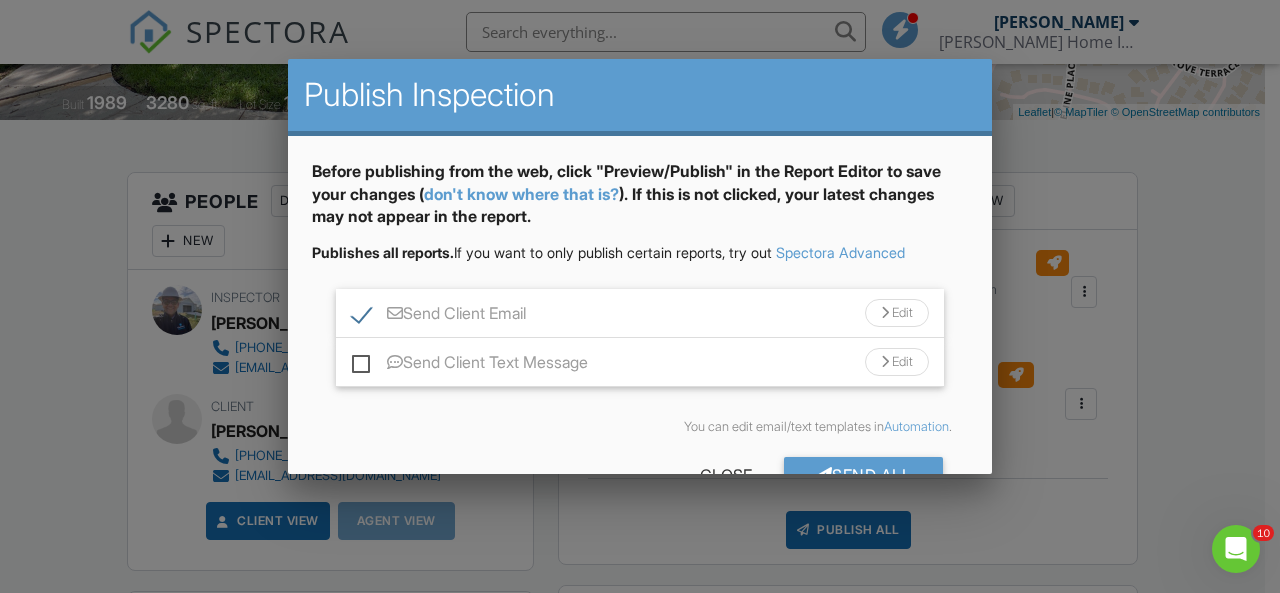 click on "Send Client Text Message" at bounding box center [470, 365] 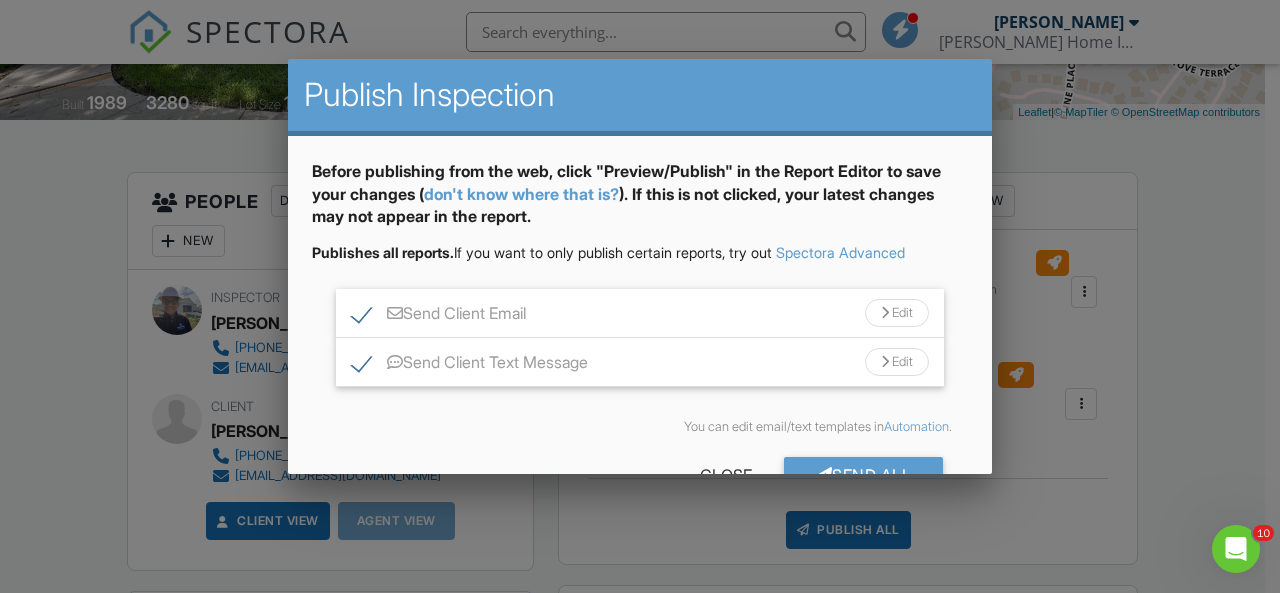 click on "Send All" at bounding box center (864, 475) 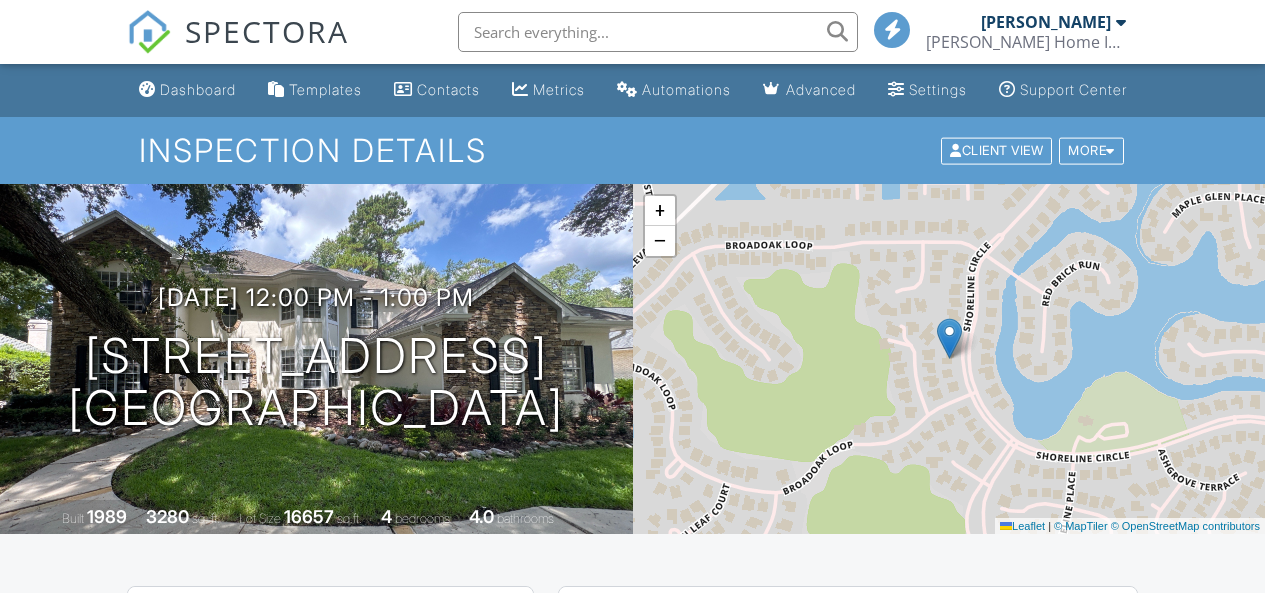 scroll, scrollTop: 364, scrollLeft: 0, axis: vertical 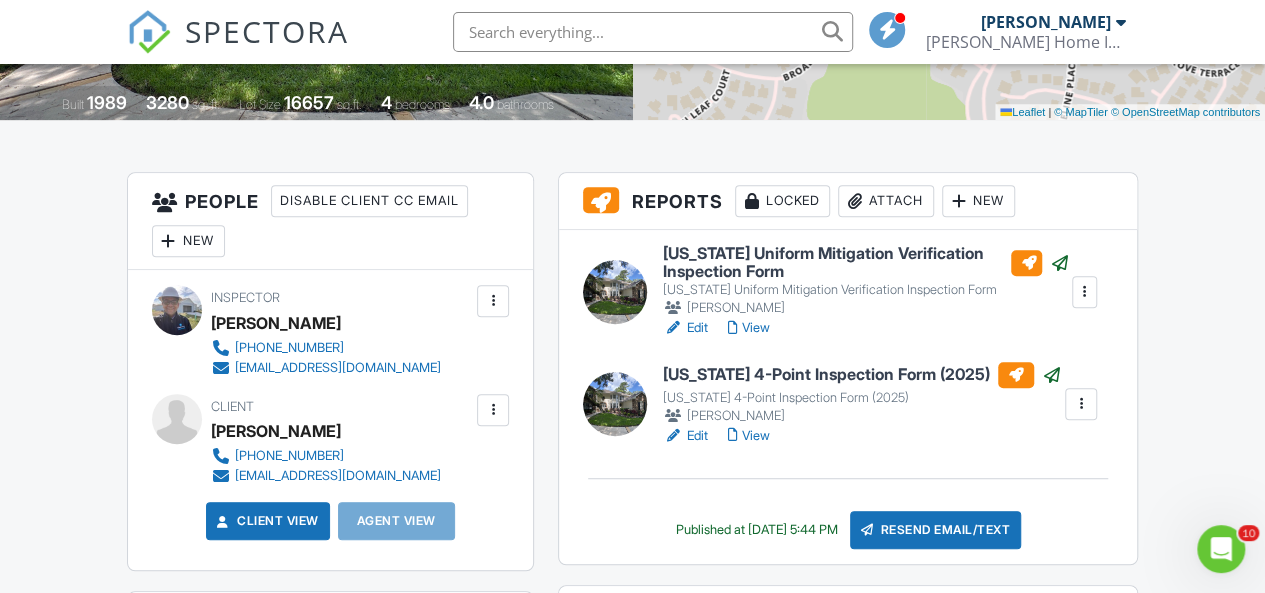 click on "SPECTORA" at bounding box center (267, 31) 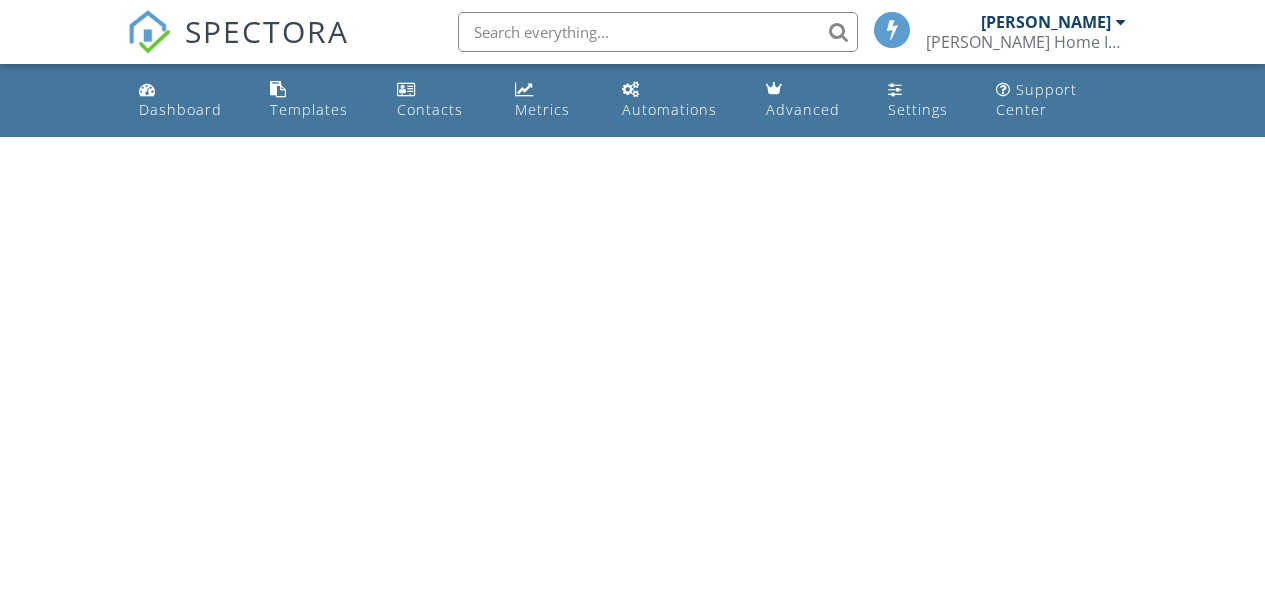scroll, scrollTop: 0, scrollLeft: 0, axis: both 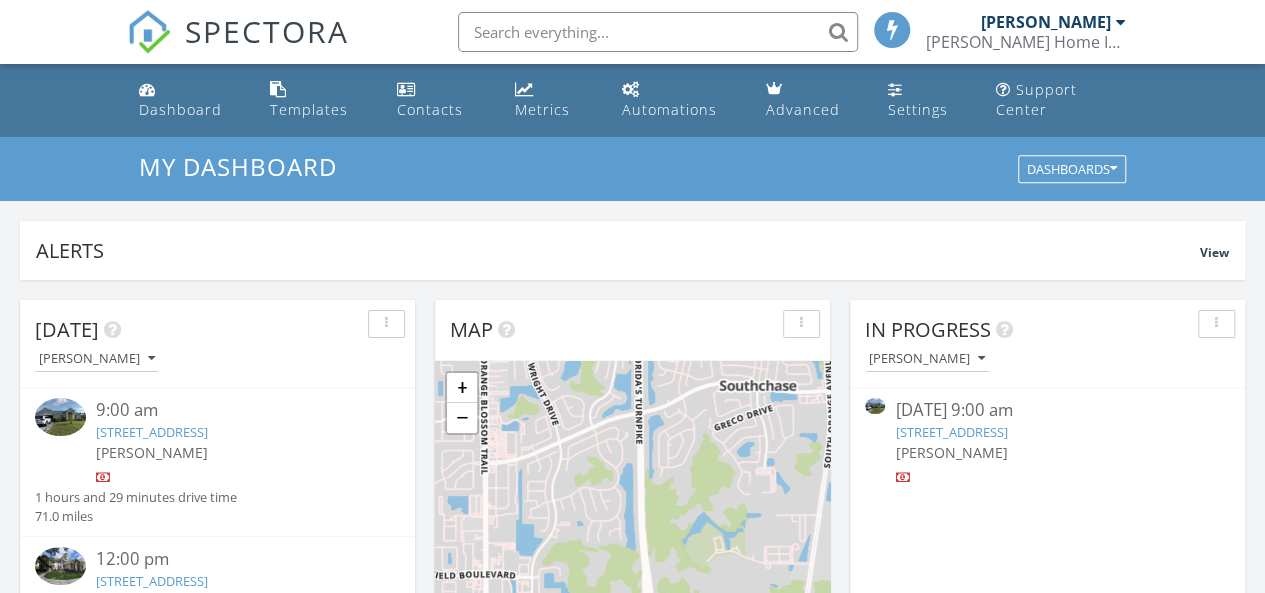 click on "Metrics" at bounding box center (542, 109) 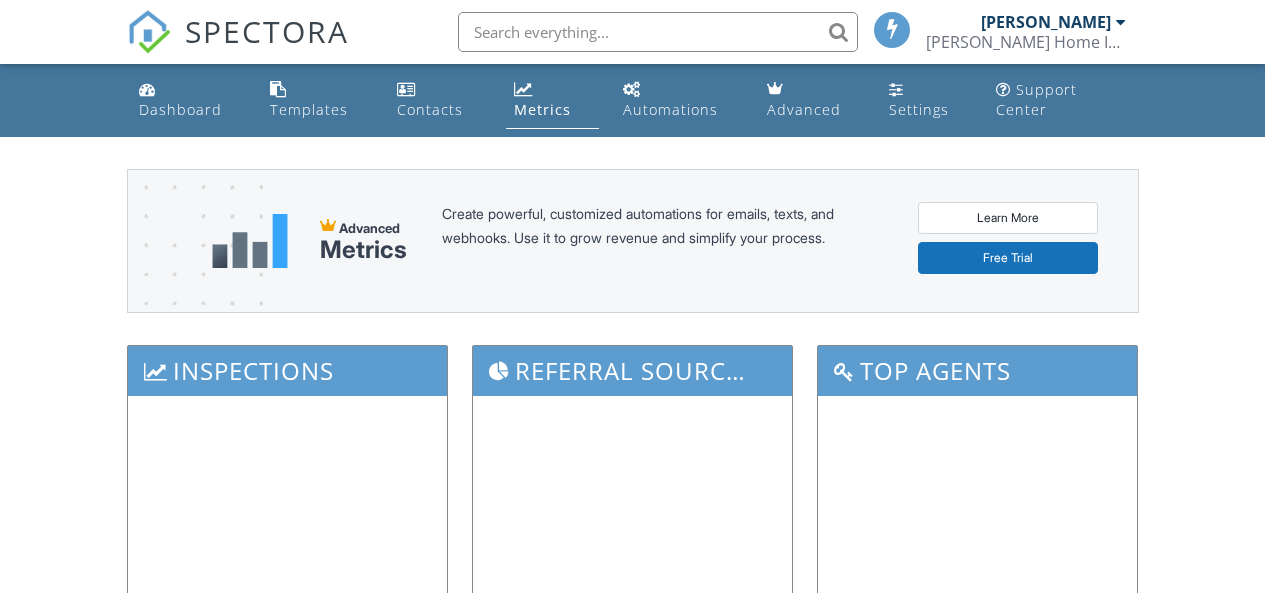 scroll, scrollTop: 0, scrollLeft: 0, axis: both 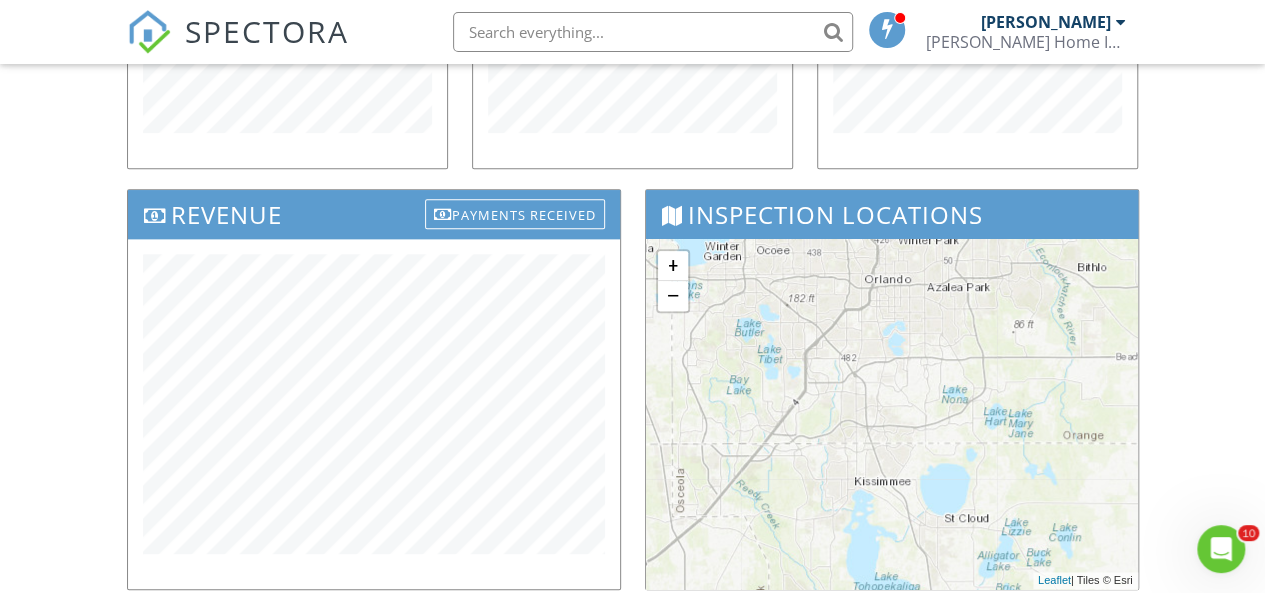 drag, startPoint x: 1271, startPoint y: 71, endPoint x: 1279, endPoint y: 279, distance: 208.1538 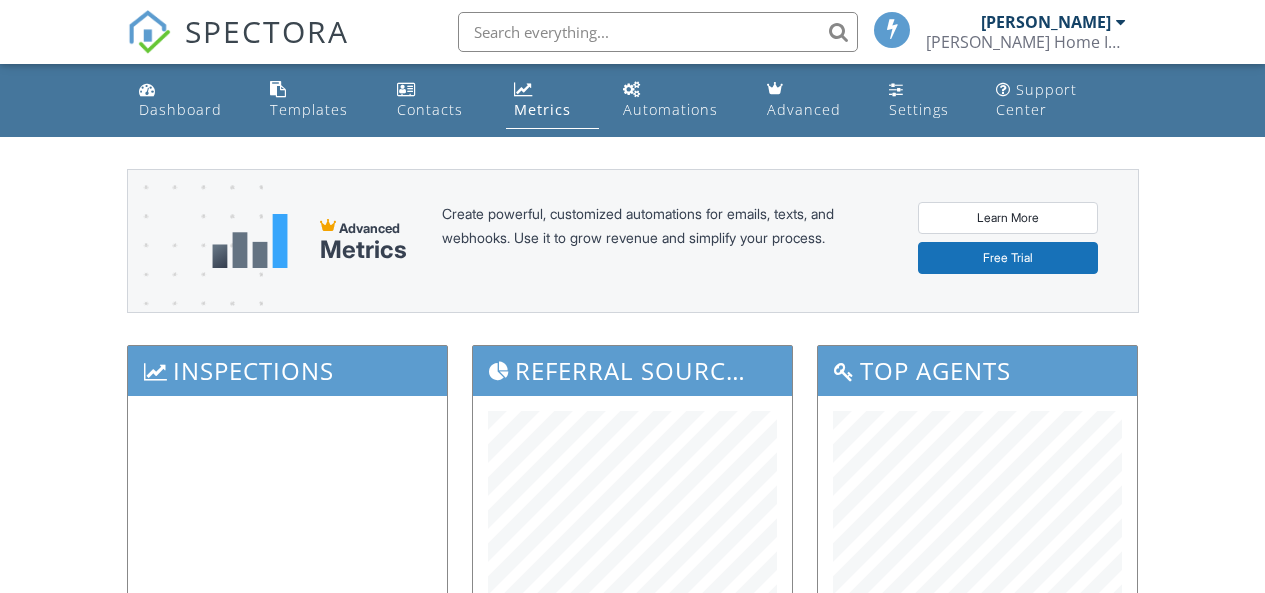 scroll, scrollTop: 578, scrollLeft: 0, axis: vertical 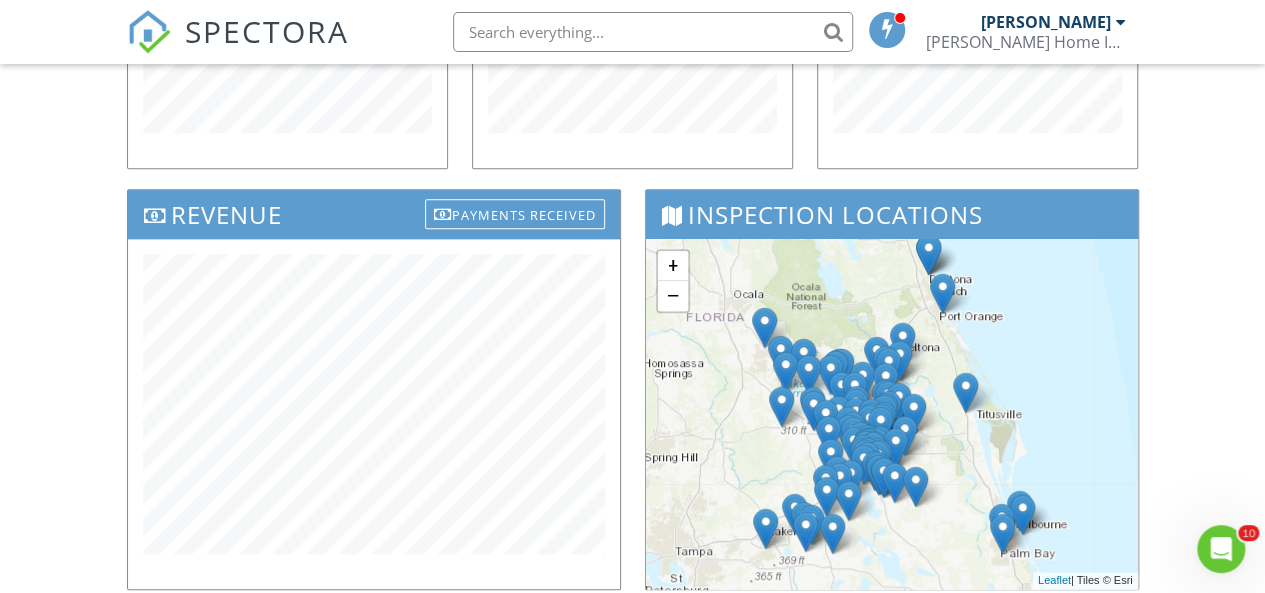 click on "SPECTORA" at bounding box center [267, 31] 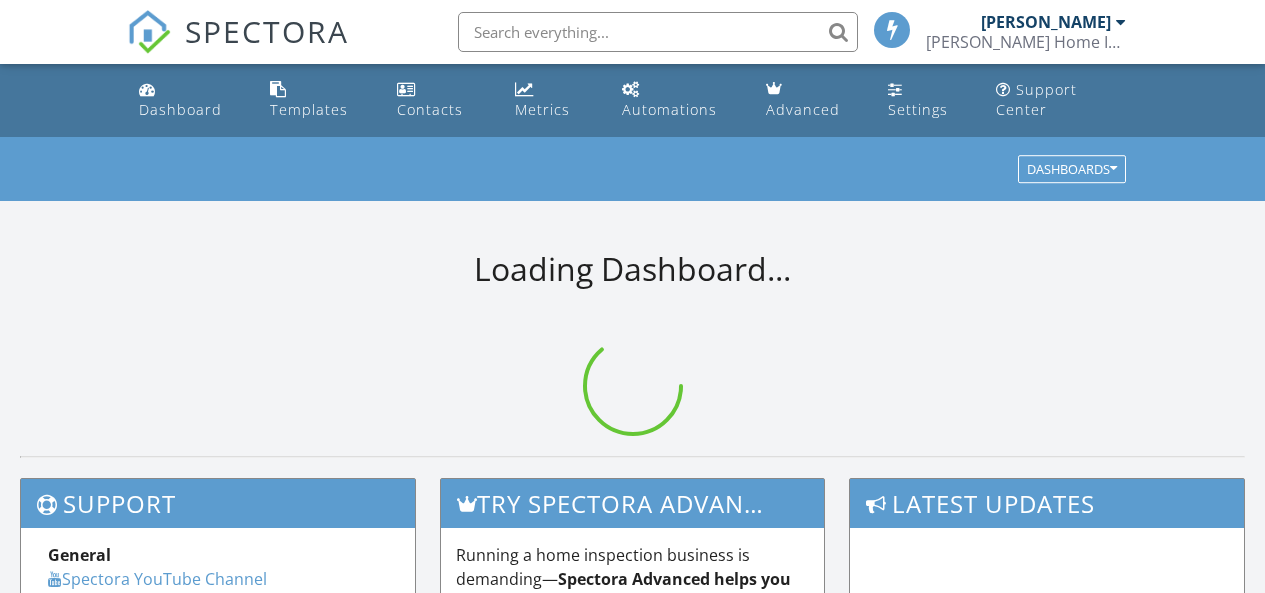 scroll, scrollTop: 0, scrollLeft: 0, axis: both 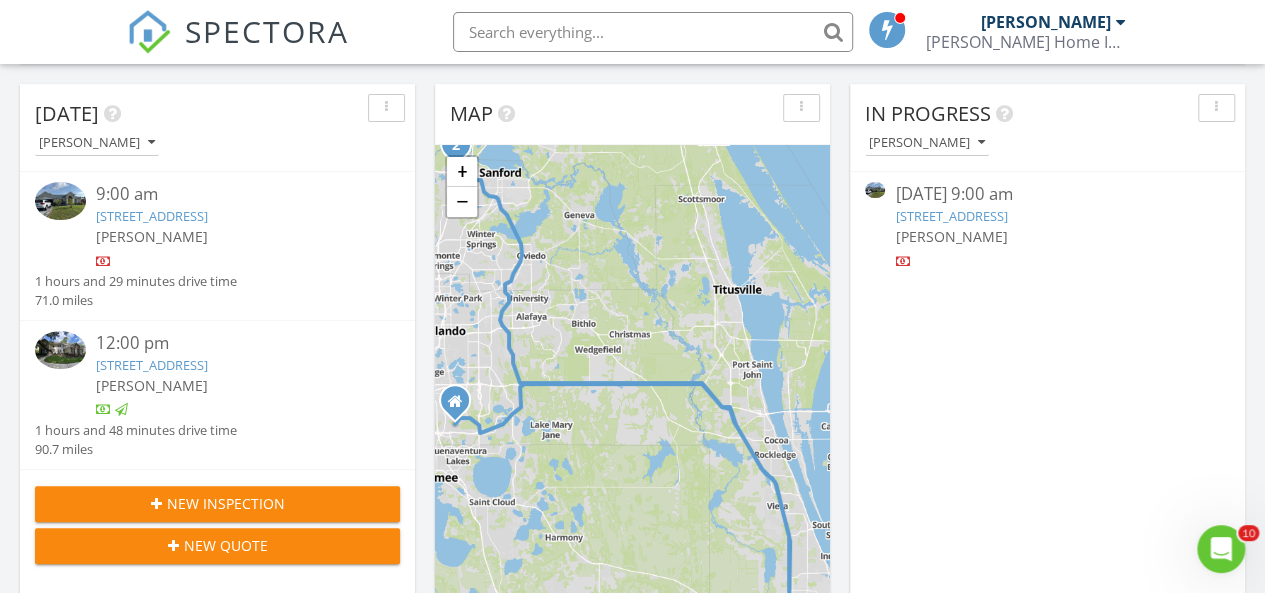 click on "203 Brescia St NE, Palm Bay, FL 32907" at bounding box center [951, 216] 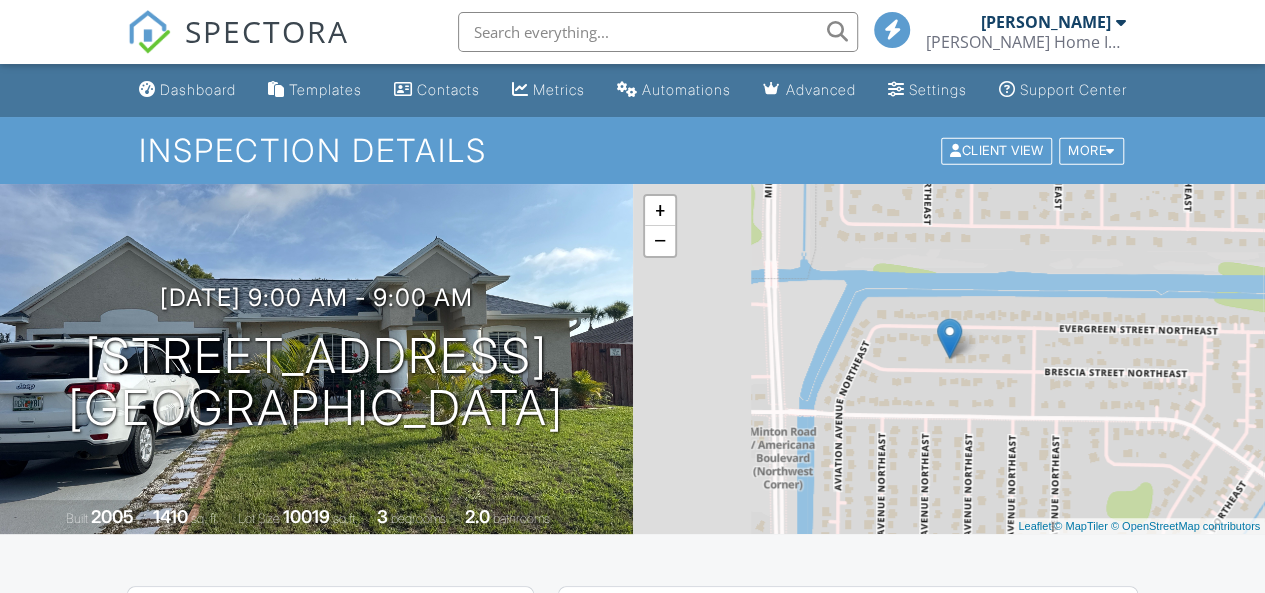 scroll, scrollTop: 533, scrollLeft: 0, axis: vertical 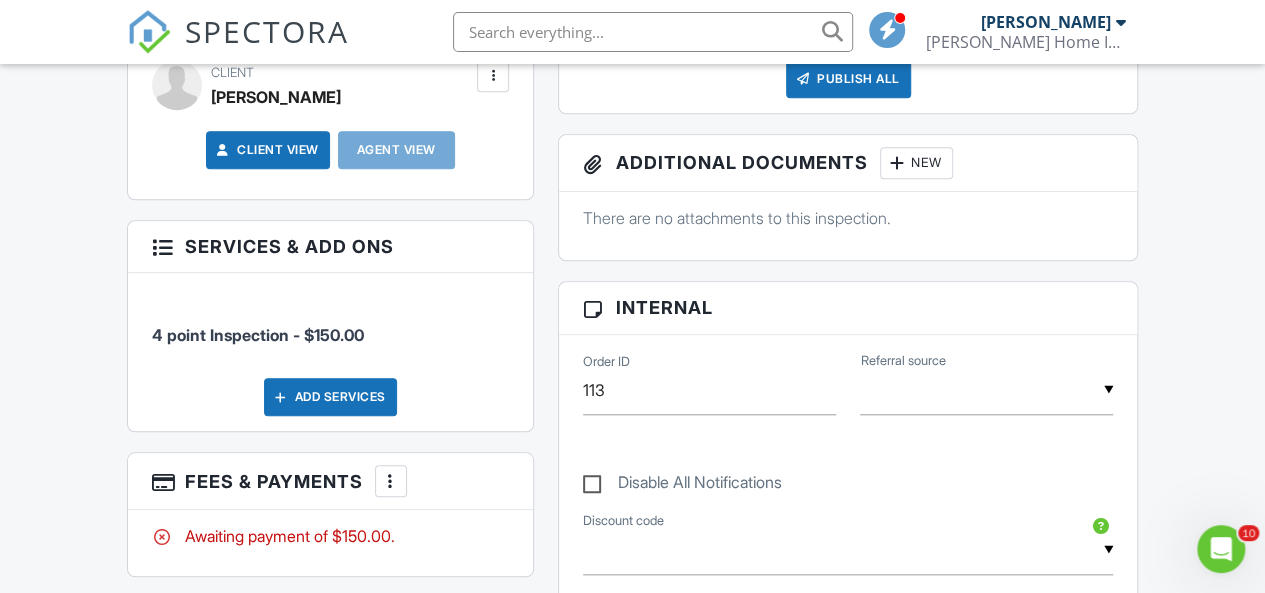 click at bounding box center [391, 481] 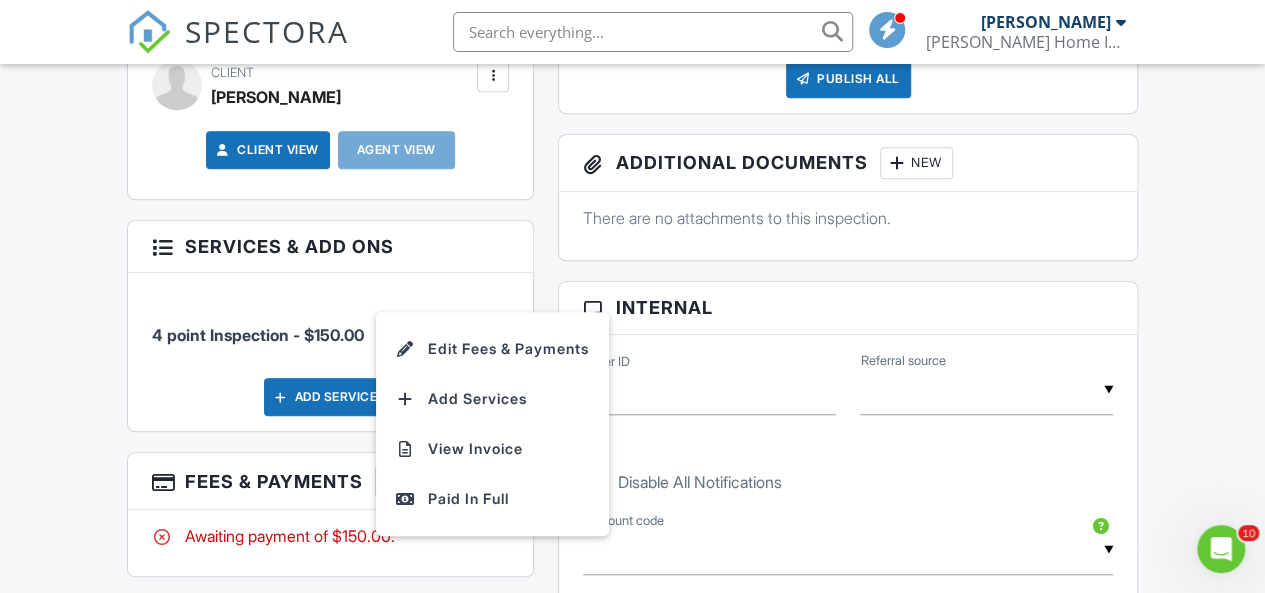 click on "Add Services" at bounding box center (492, 399) 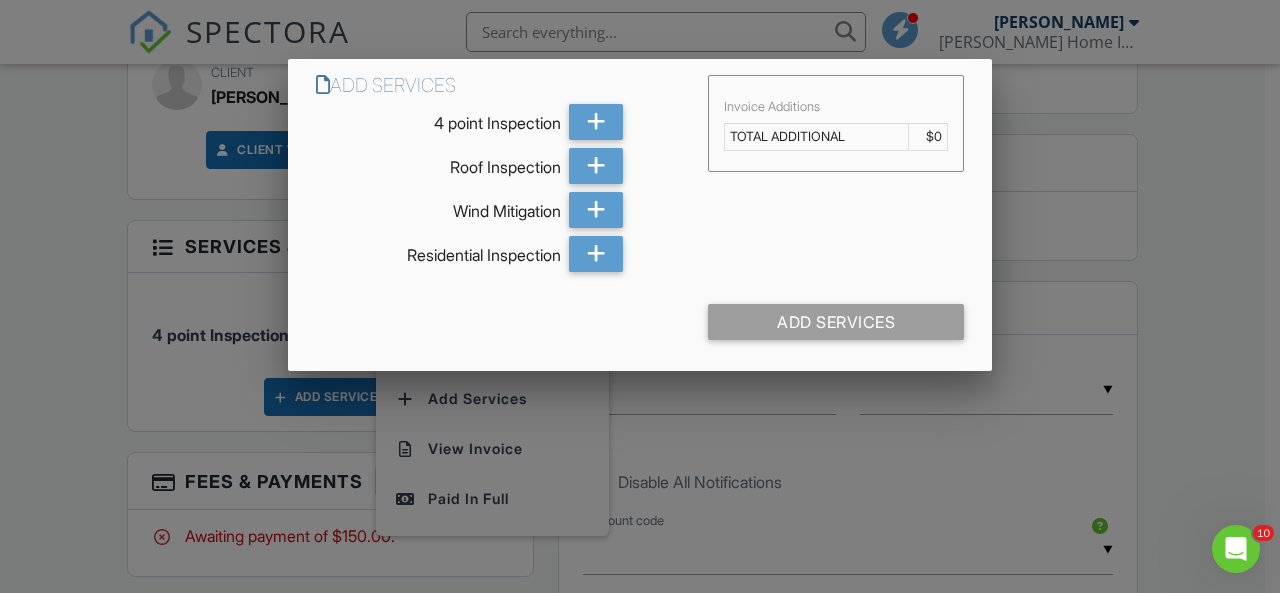 click at bounding box center (595, 210) 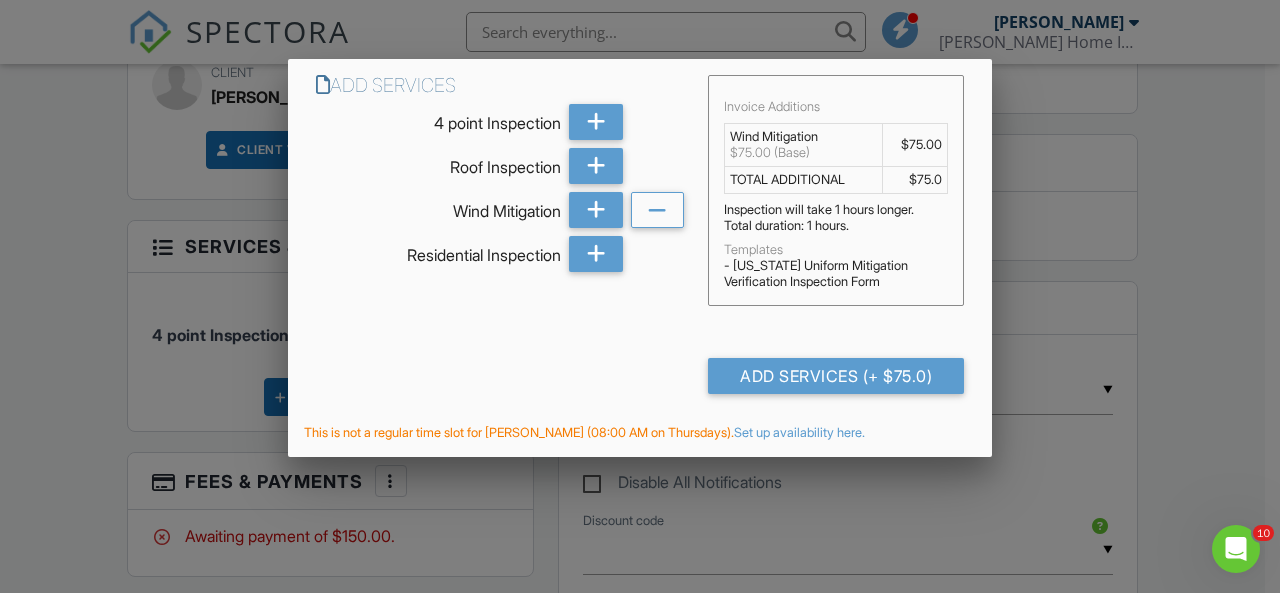 drag, startPoint x: 921, startPoint y: 144, endPoint x: 910, endPoint y: 146, distance: 11.18034 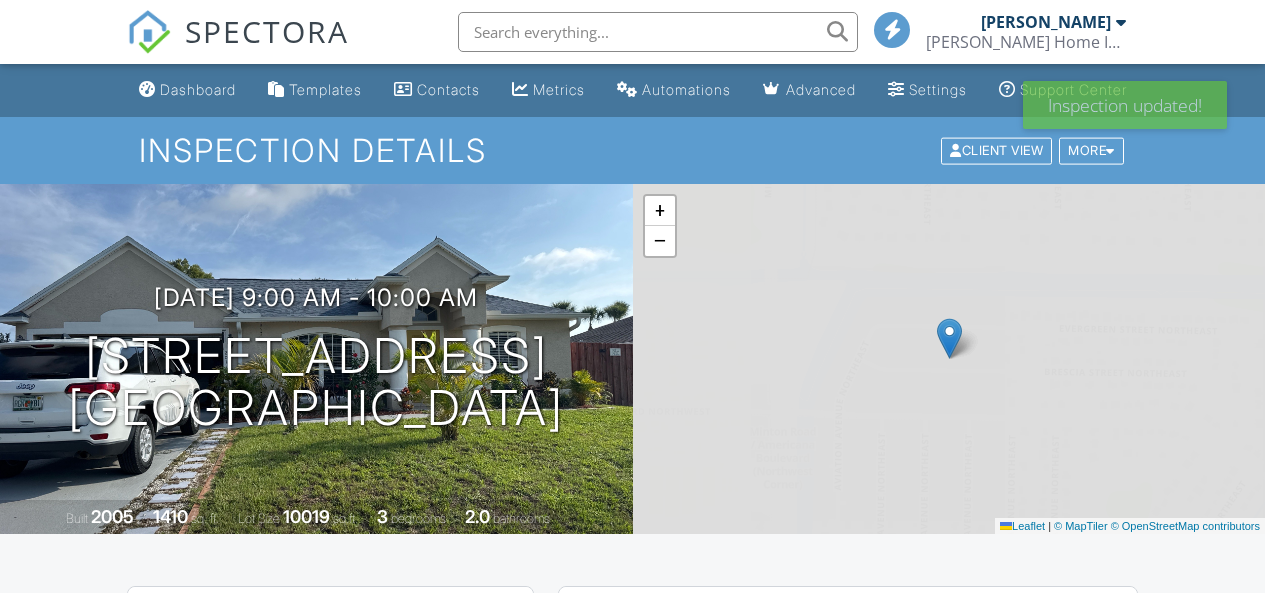 scroll, scrollTop: 0, scrollLeft: 0, axis: both 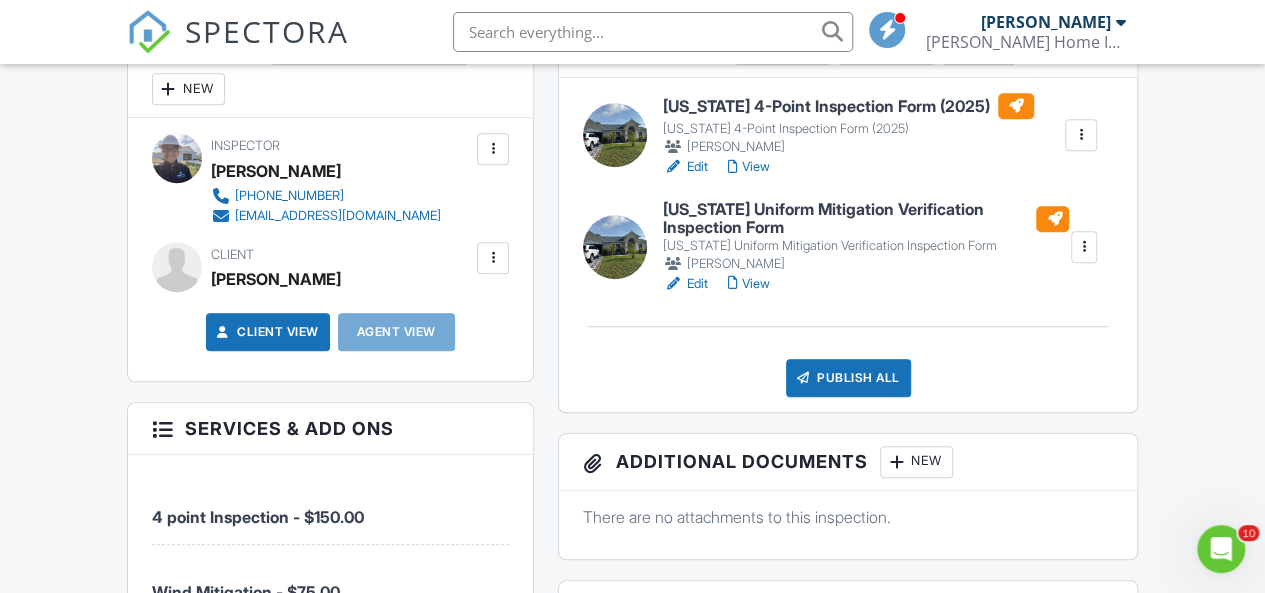 click on "Edit" at bounding box center (685, 167) 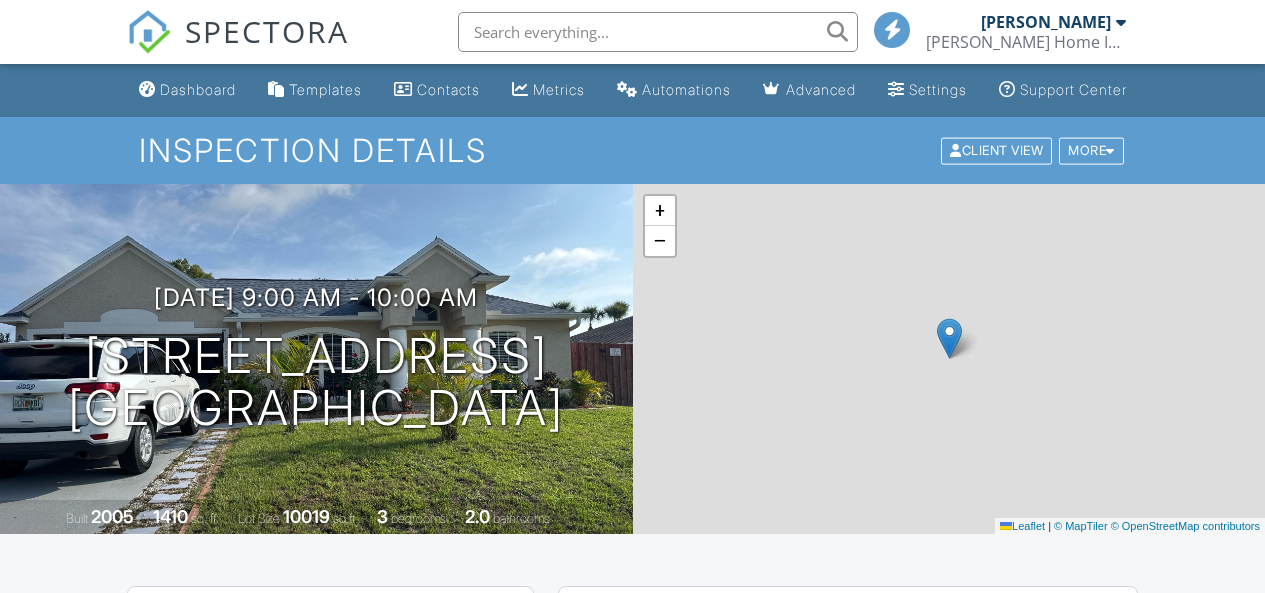 scroll, scrollTop: 0, scrollLeft: 0, axis: both 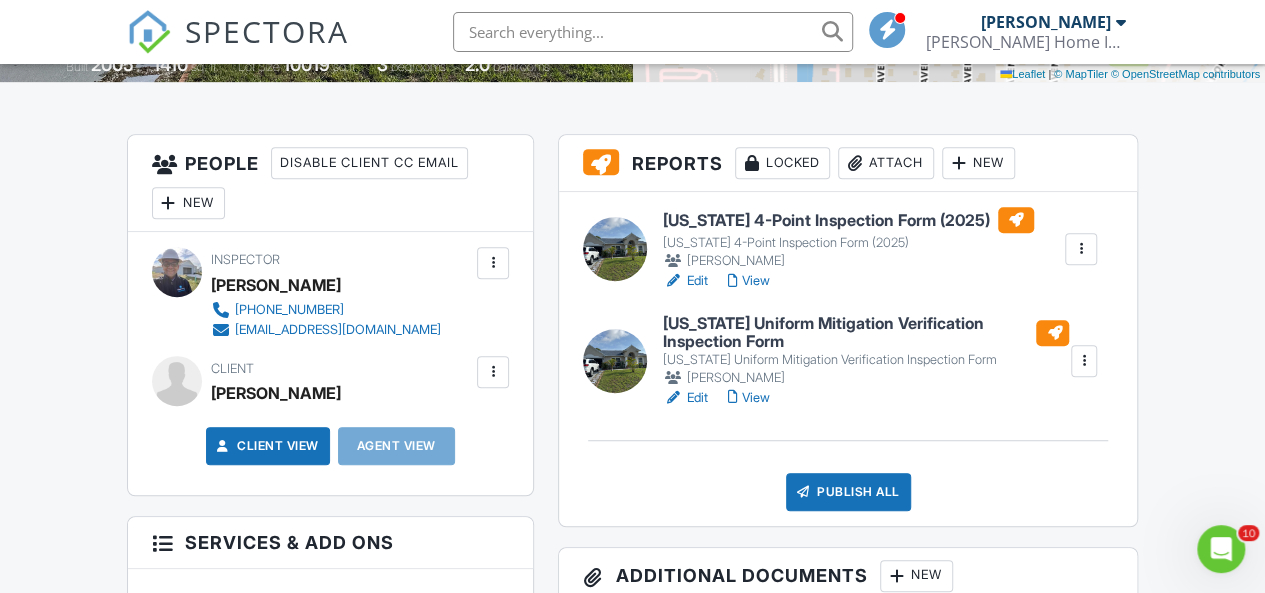 click at bounding box center (493, 372) 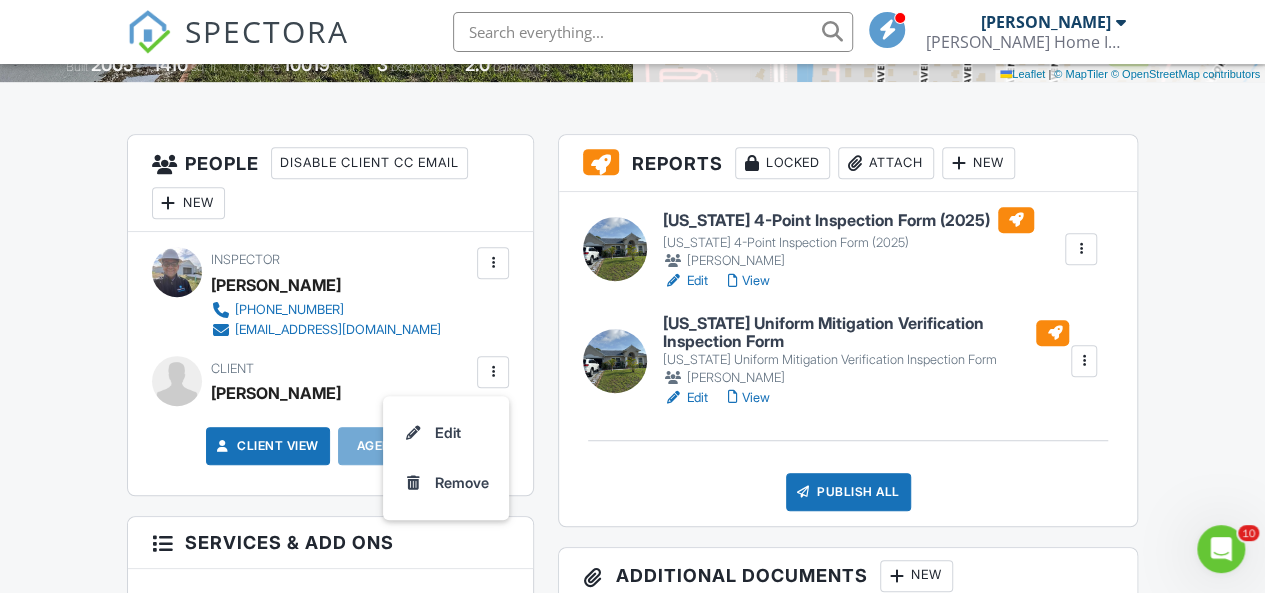 click on "Edit" at bounding box center (446, 433) 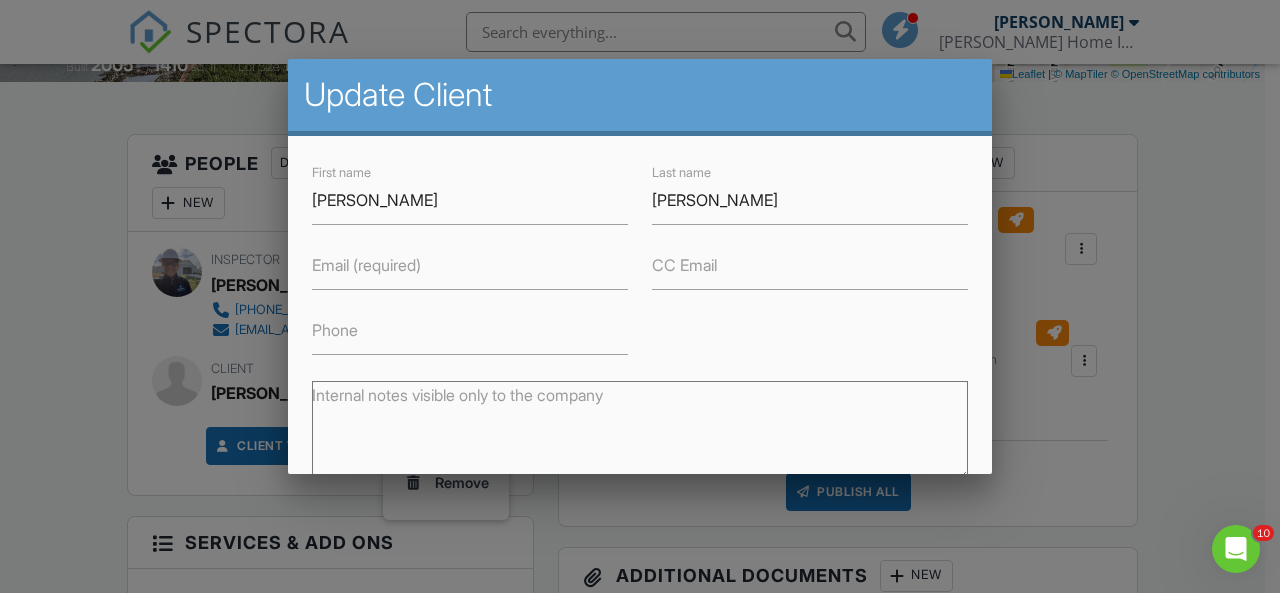 click on "Email (required)" at bounding box center (366, 265) 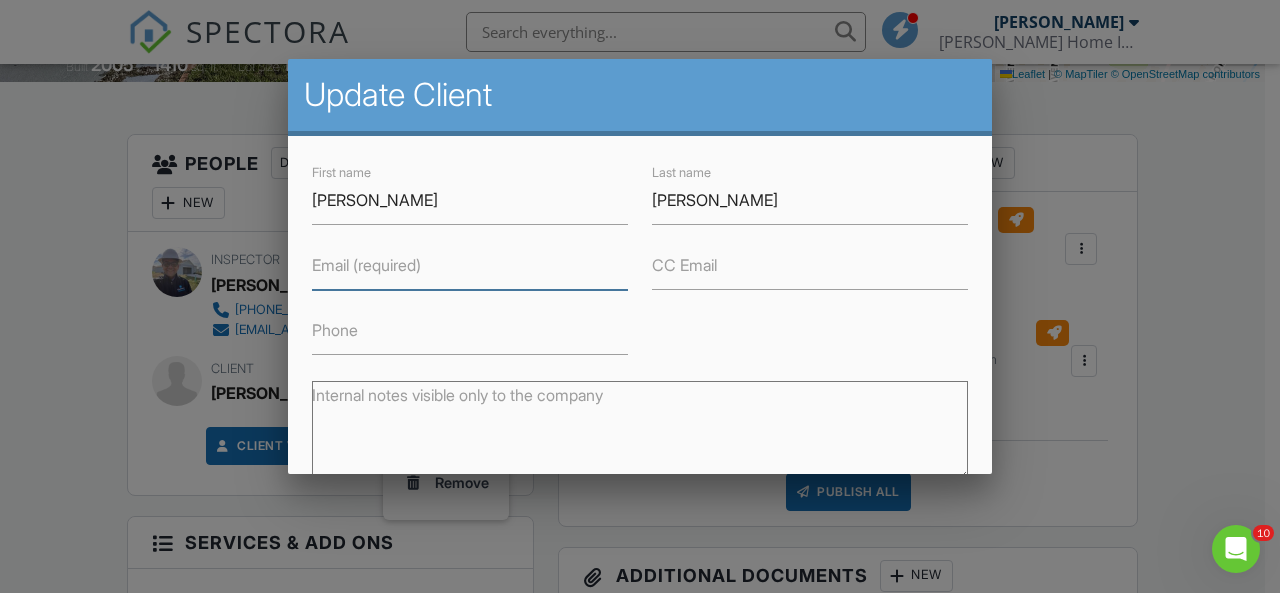 click on "Email (required)" at bounding box center (470, 265) 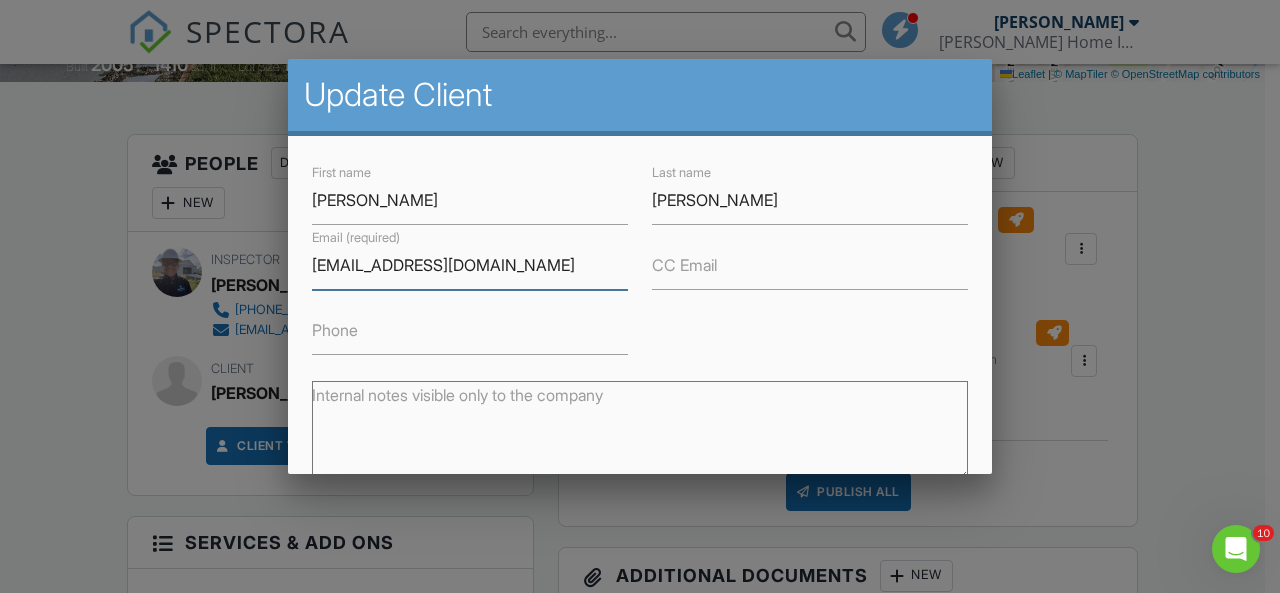 type on "[EMAIL_ADDRESS][DOMAIN_NAME]" 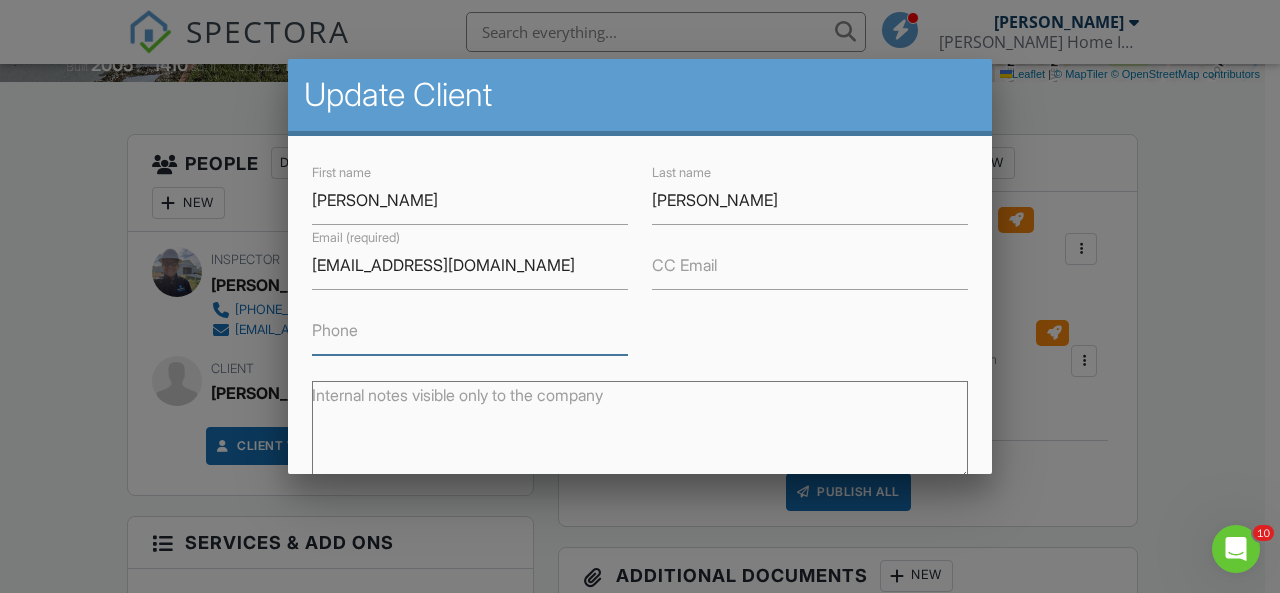 click on "Phone" at bounding box center (470, 330) 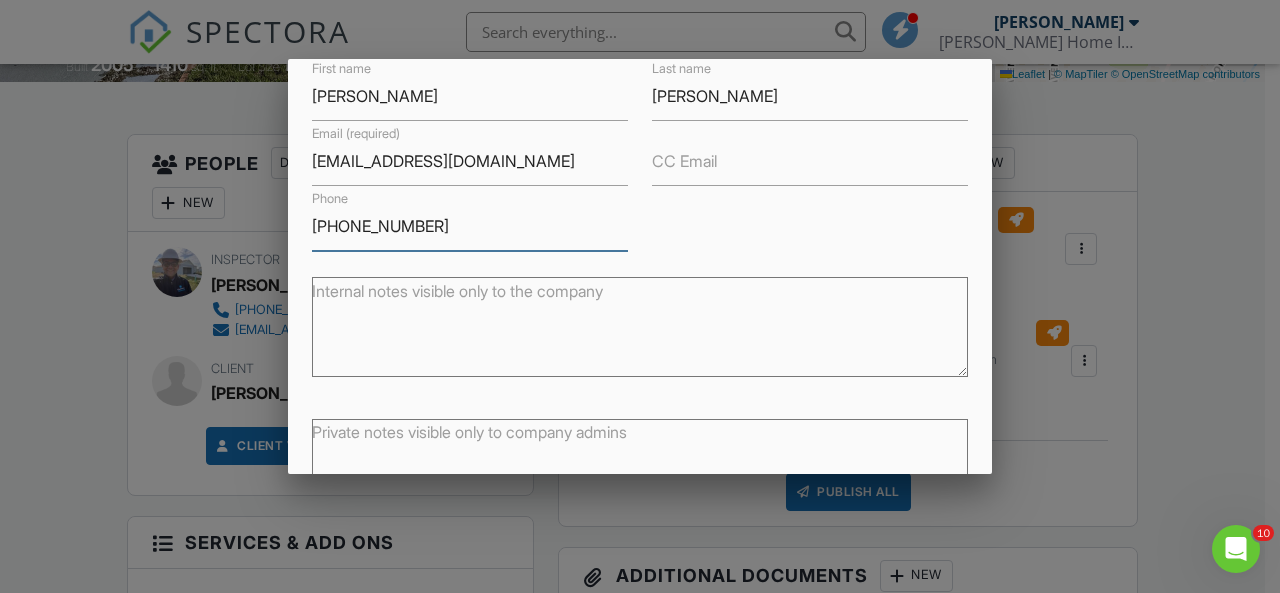 scroll, scrollTop: 238, scrollLeft: 0, axis: vertical 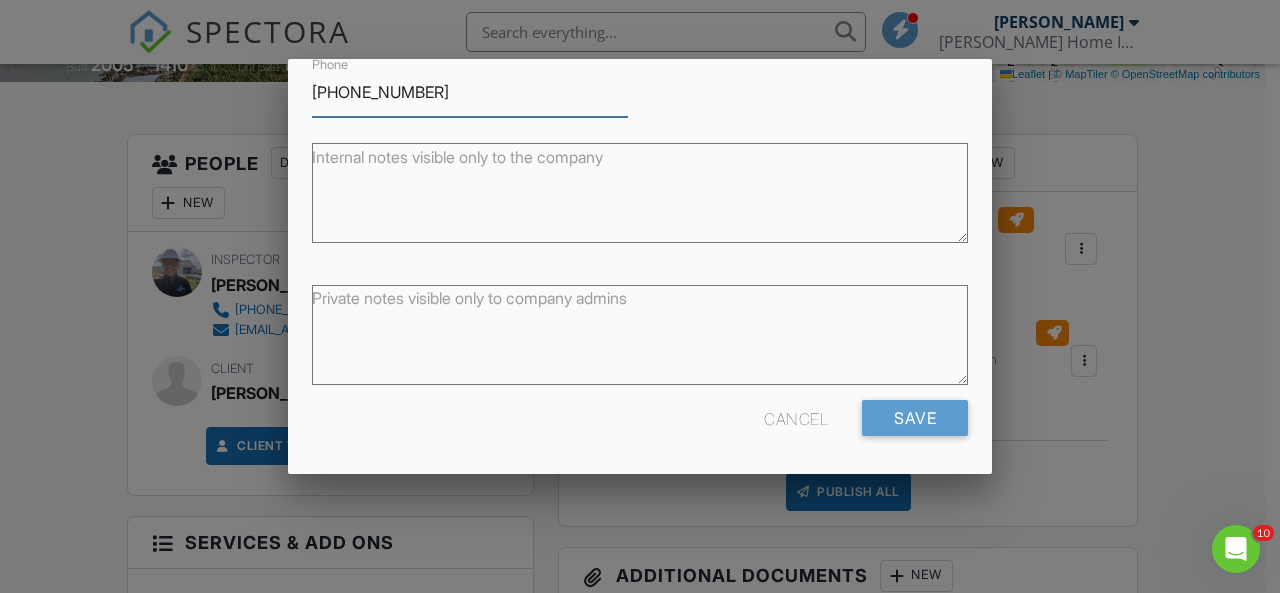 type on "860-986-1211" 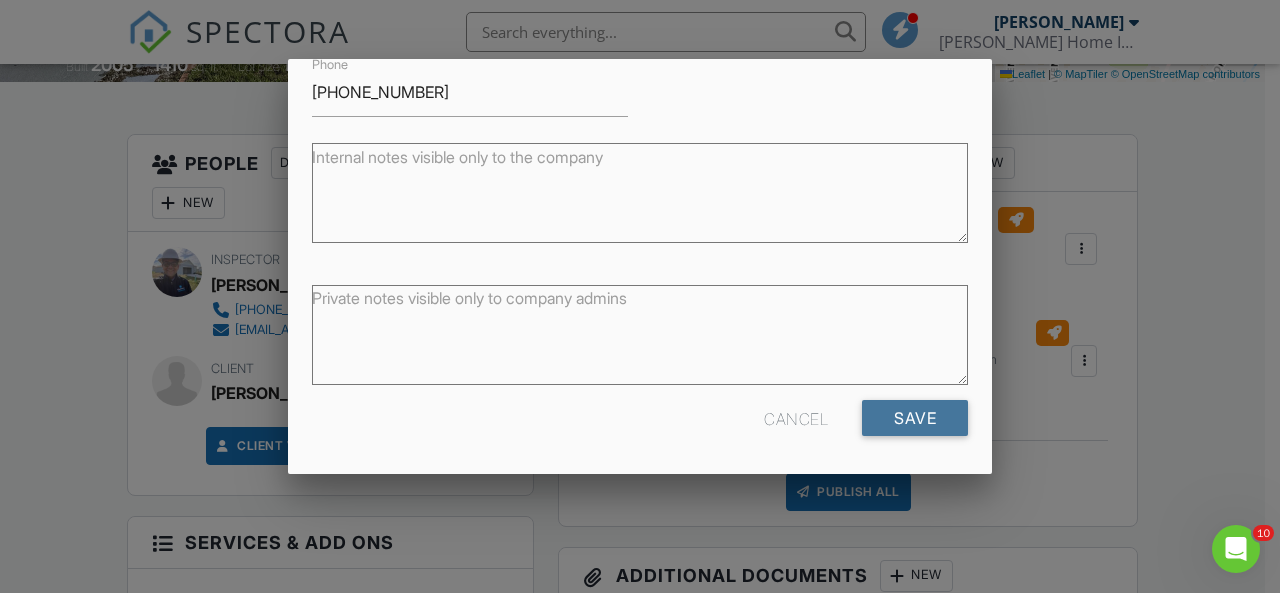 click on "Save" at bounding box center (915, 418) 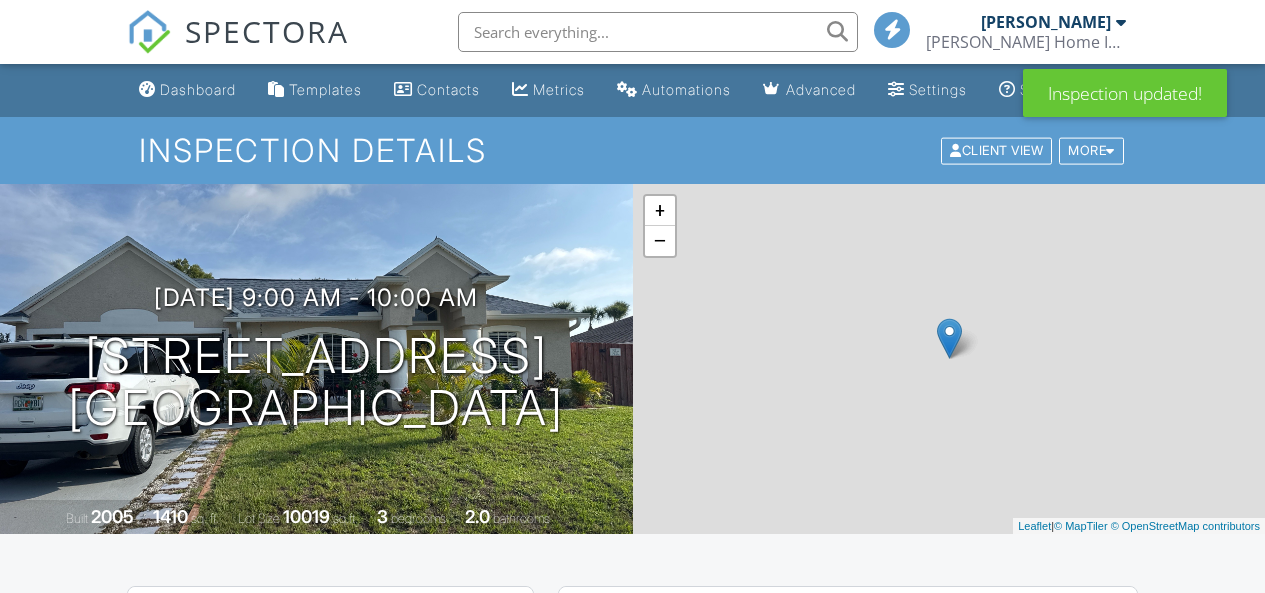 scroll, scrollTop: 0, scrollLeft: 0, axis: both 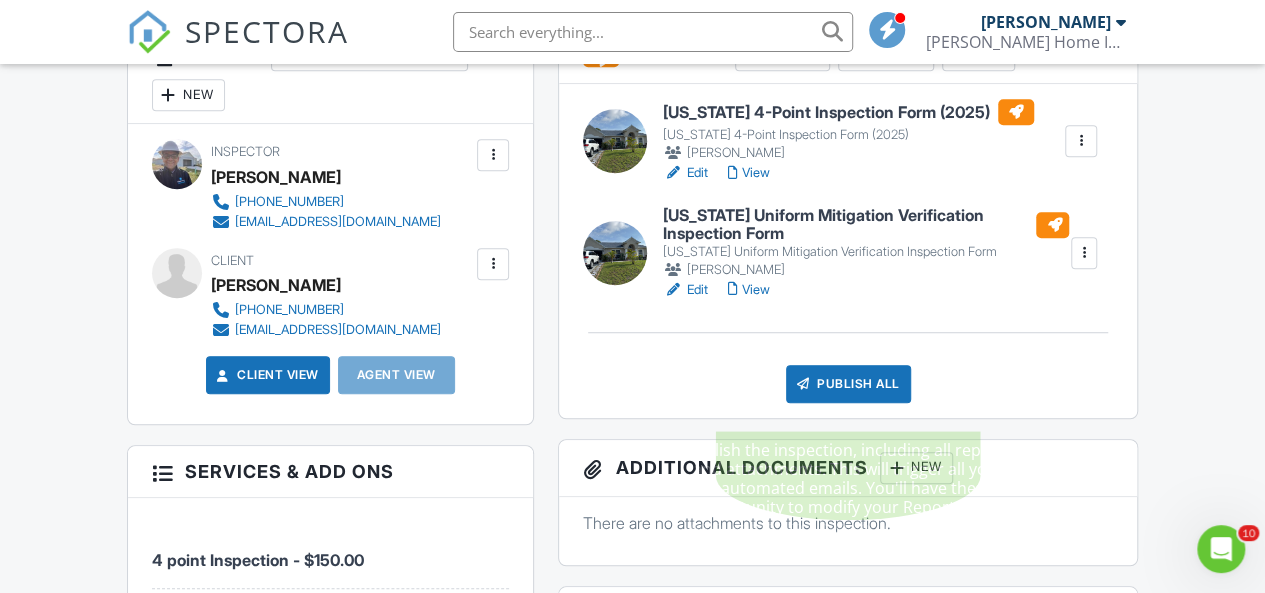 click on "Publish All" at bounding box center (848, 384) 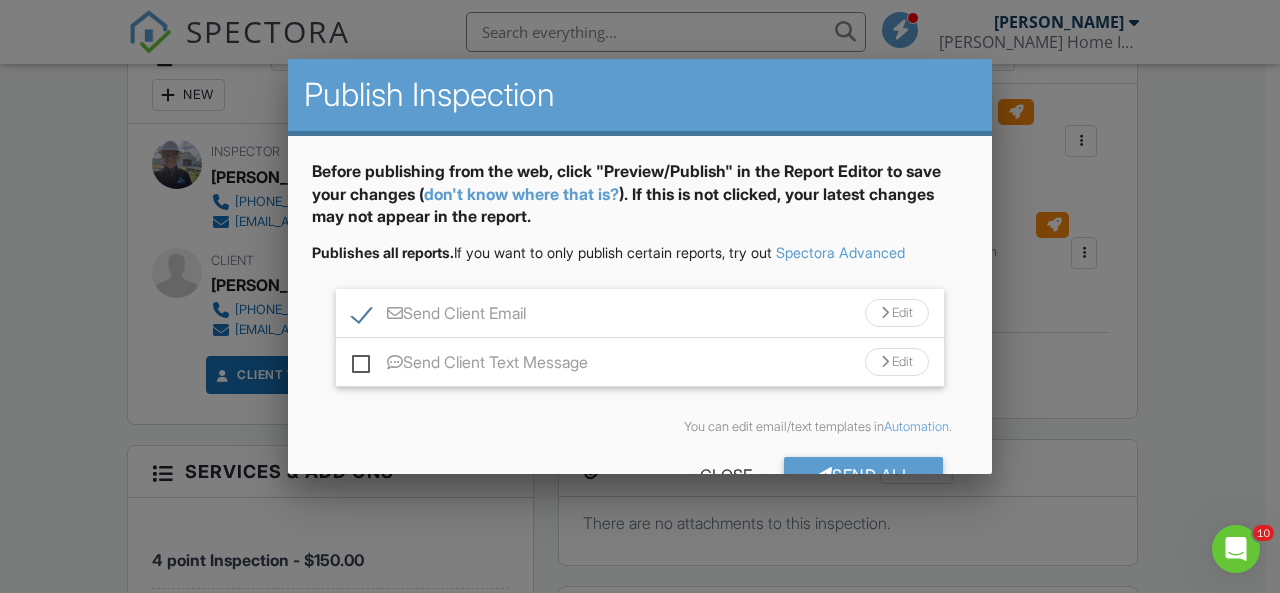 click on "Send Client Text Message" at bounding box center (470, 365) 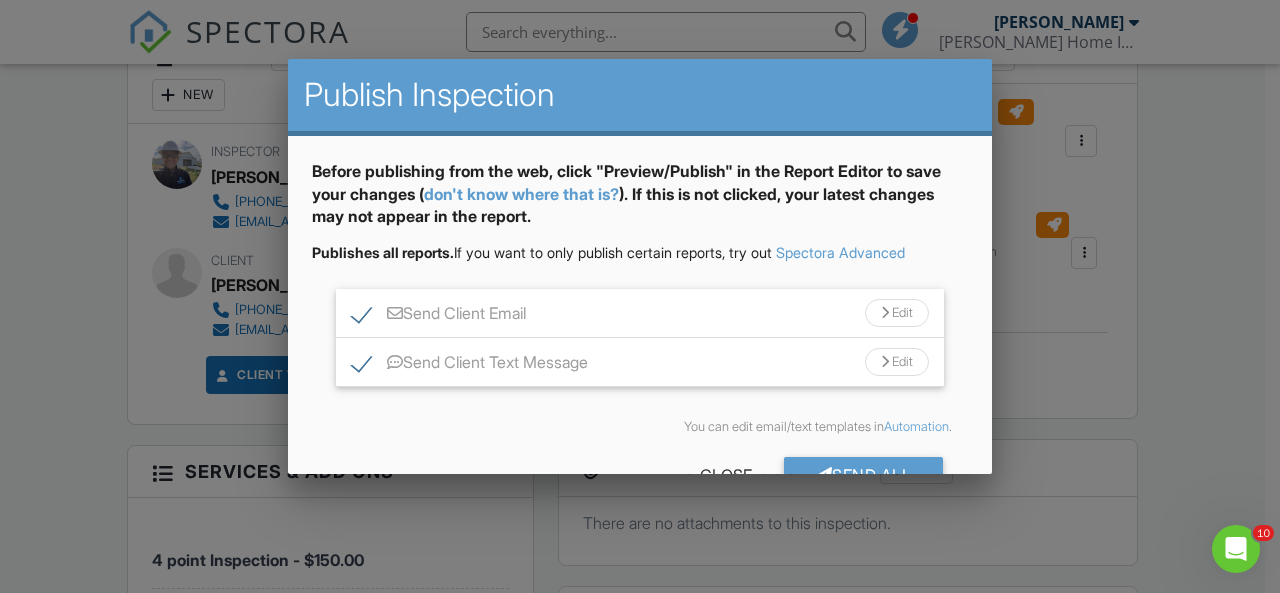 click on "Send All" at bounding box center [864, 475] 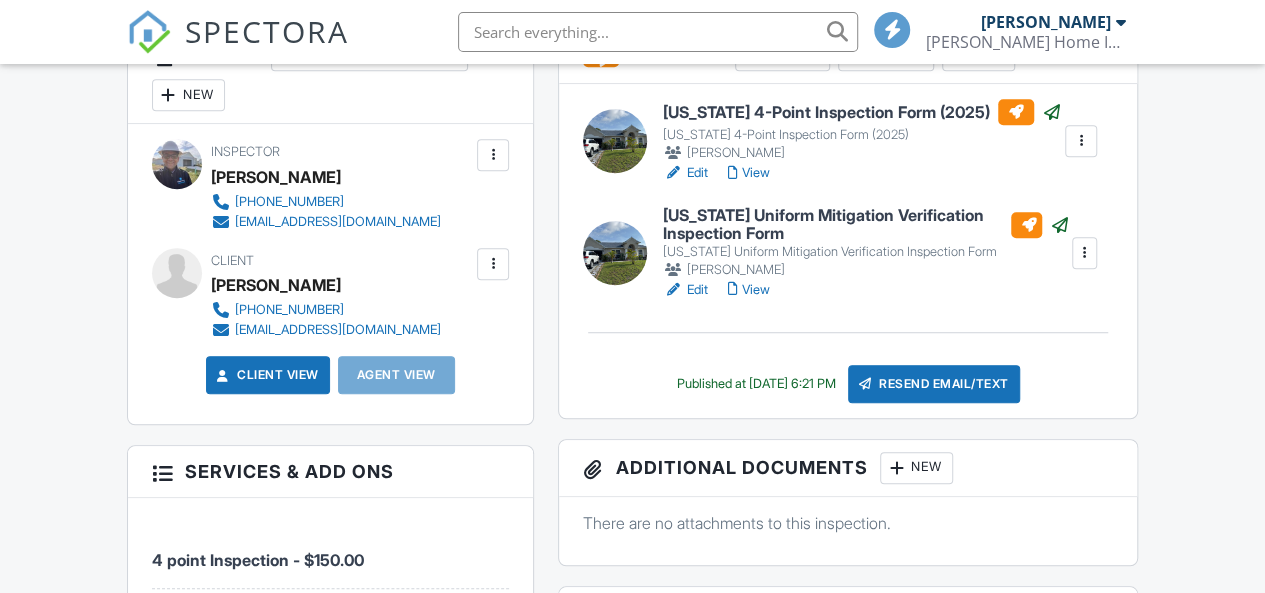 scroll, scrollTop: 560, scrollLeft: 0, axis: vertical 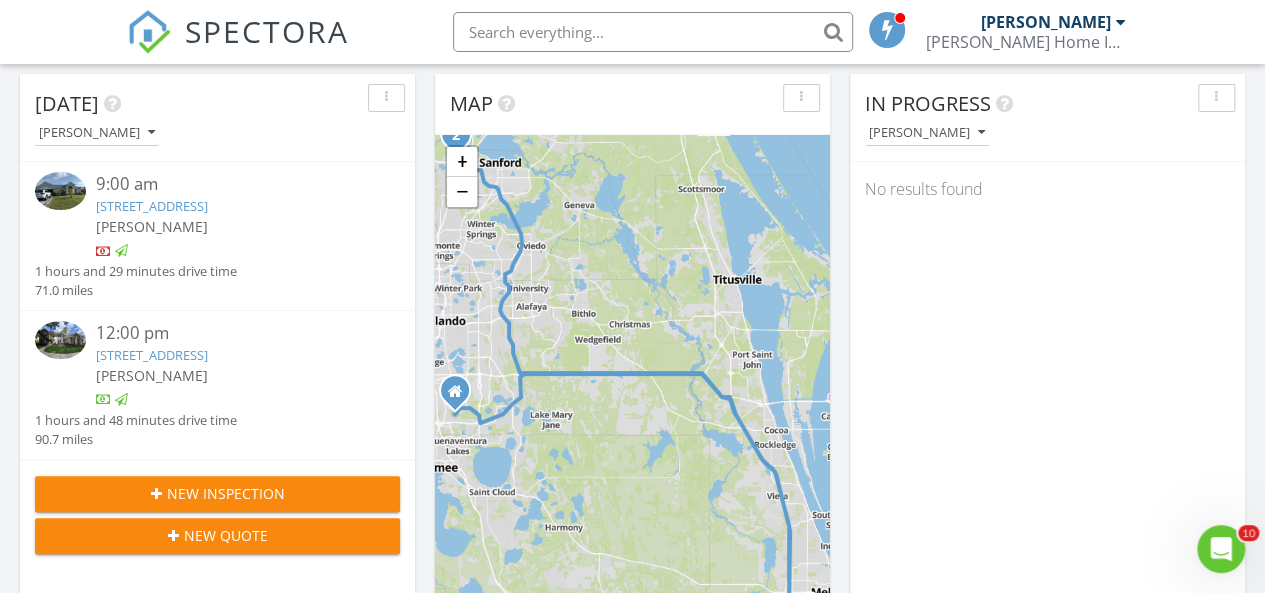 click on "4835 Shoreline Cir, Sanford, FL 32771" at bounding box center [152, 355] 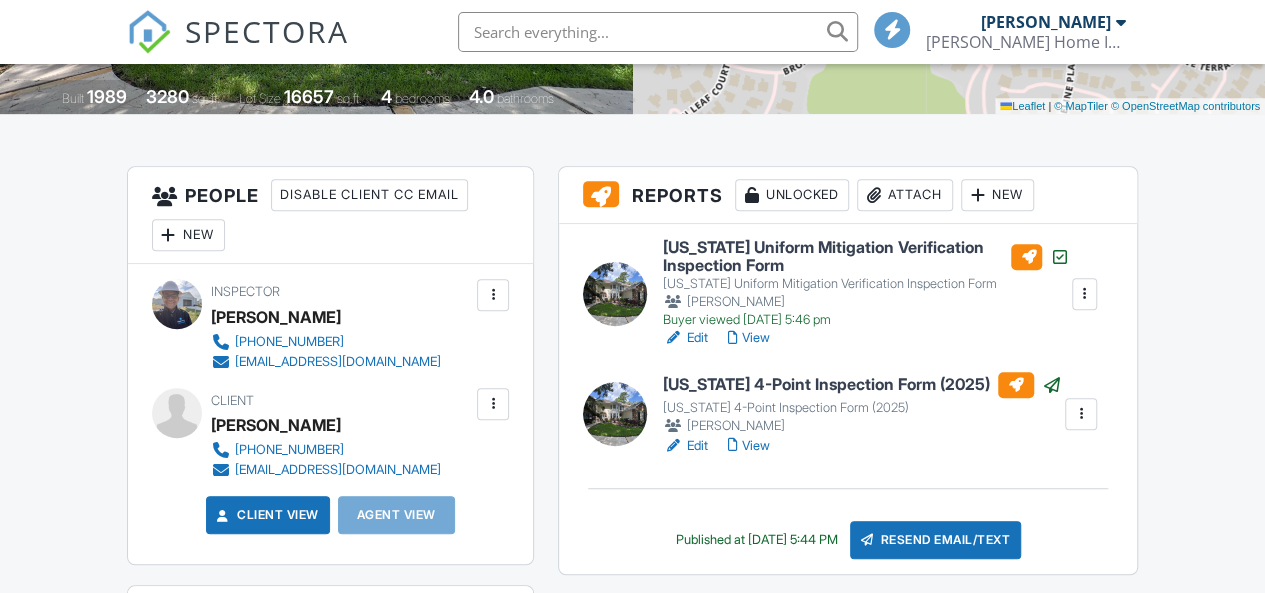 scroll, scrollTop: 420, scrollLeft: 0, axis: vertical 